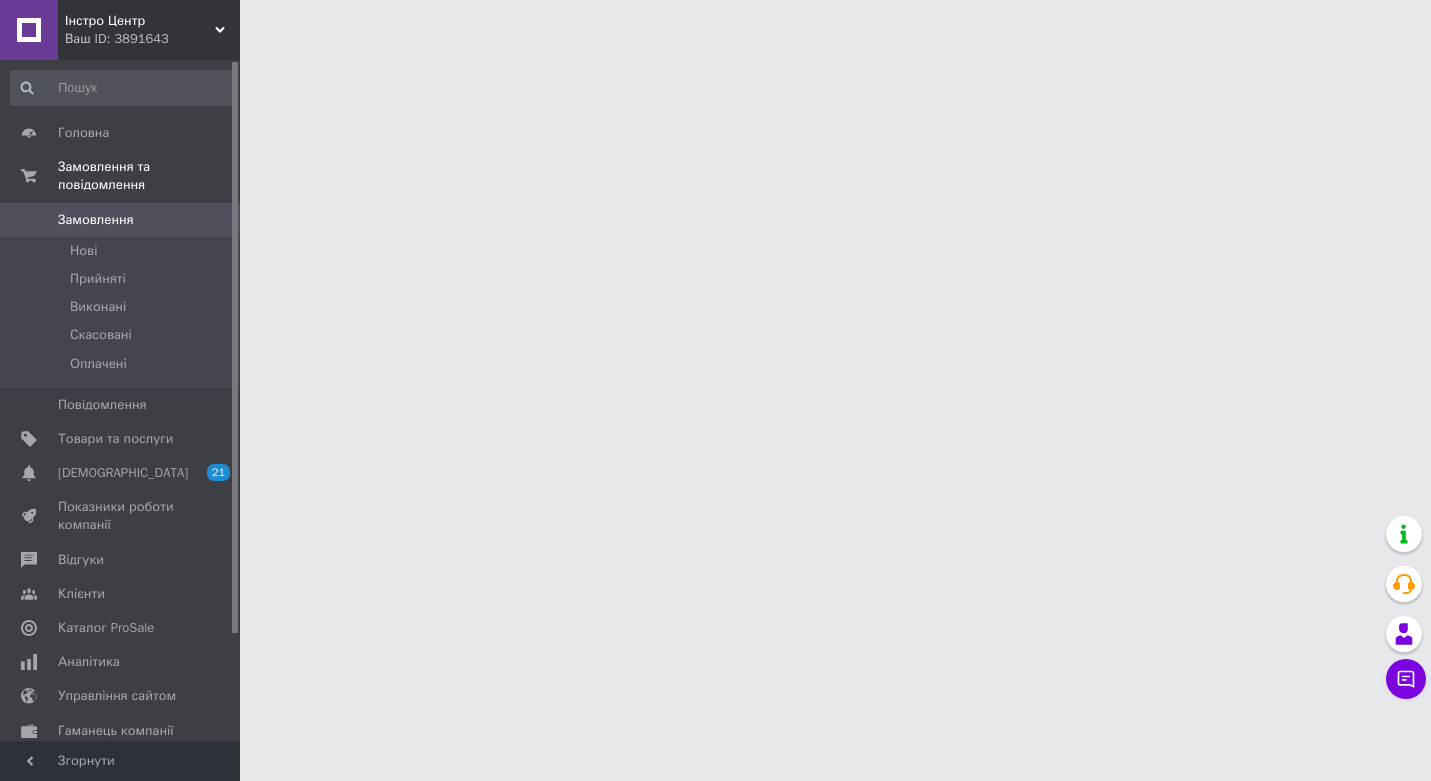 scroll, scrollTop: 0, scrollLeft: 0, axis: both 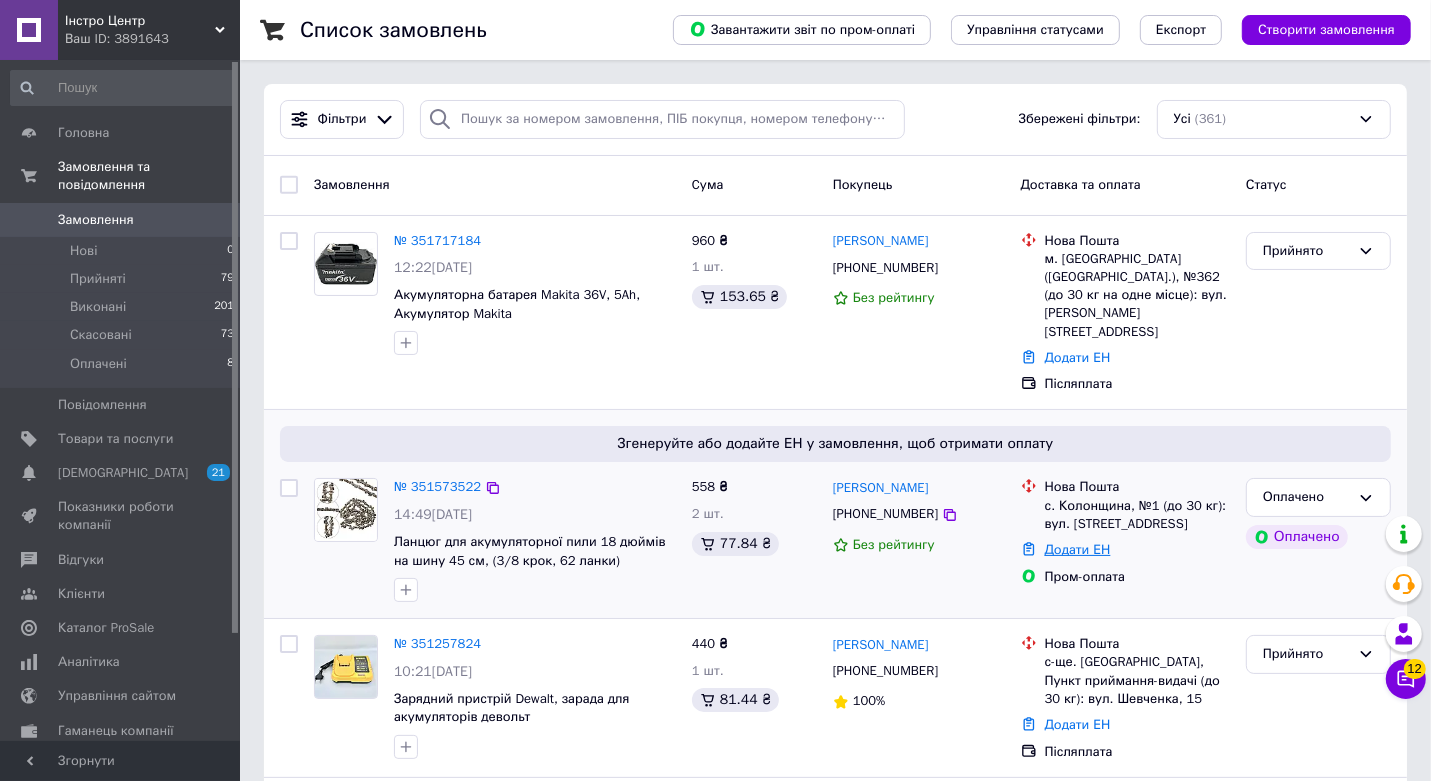 click on "Додати ЕН" at bounding box center [1078, 549] 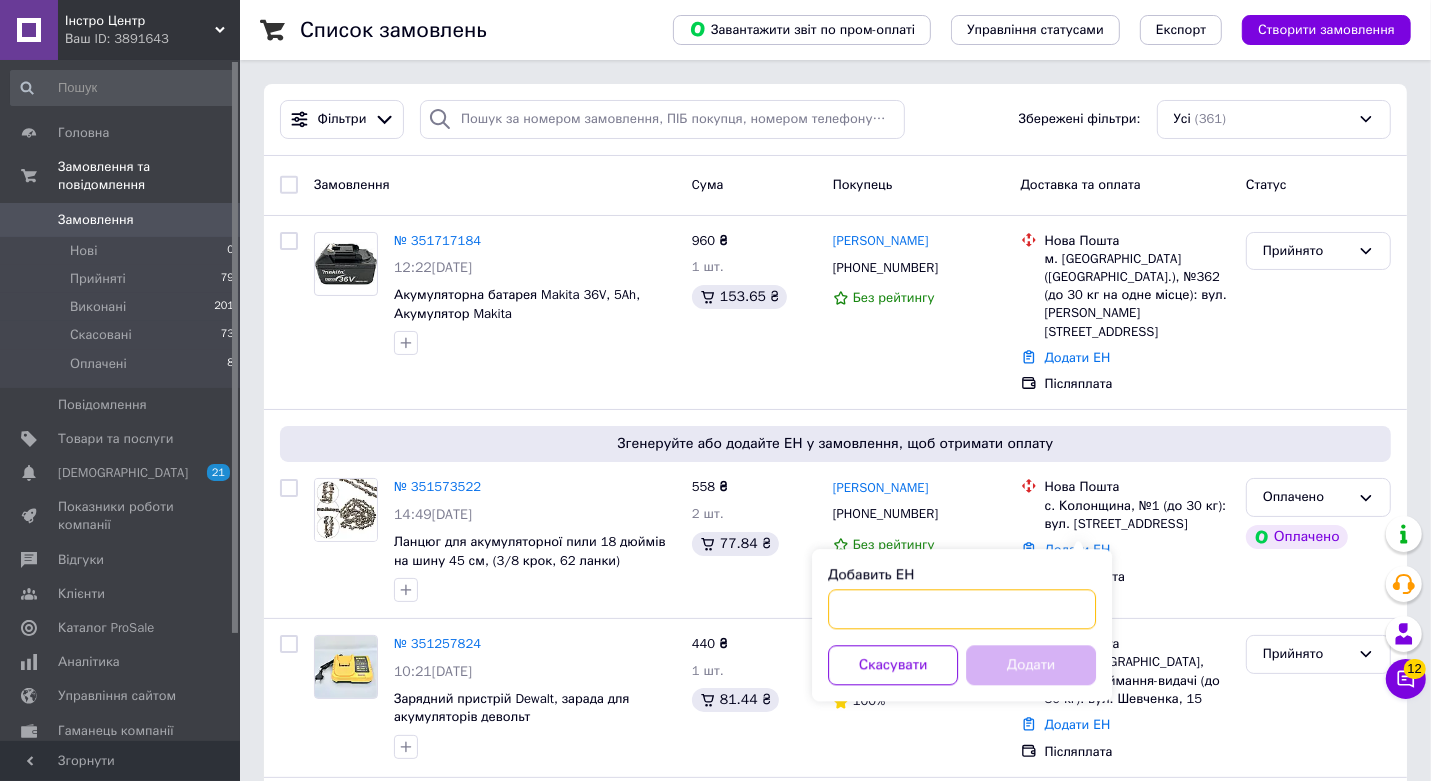 click on "Добавить ЕН" at bounding box center (962, 609) 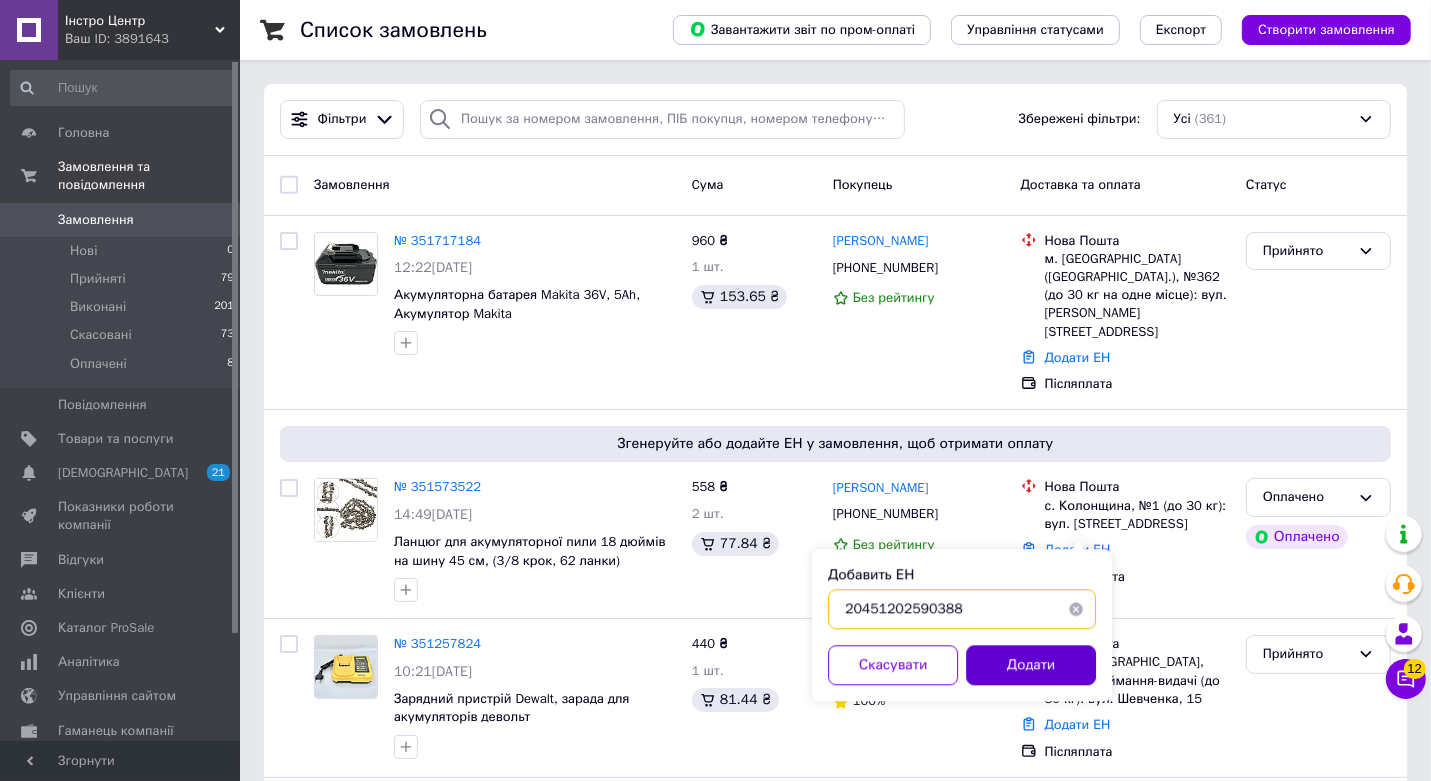 type on "20451202590388" 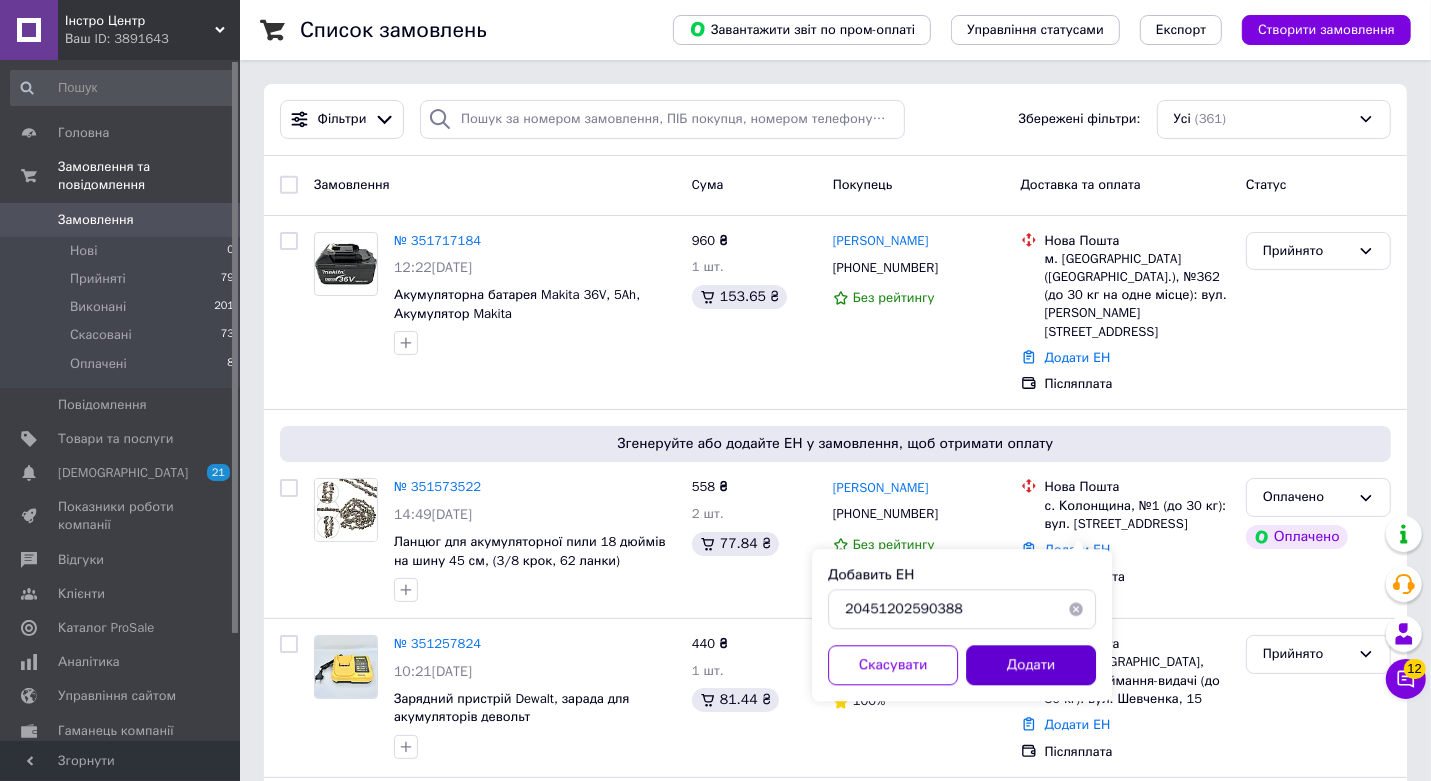 click on "Додати" at bounding box center (1031, 665) 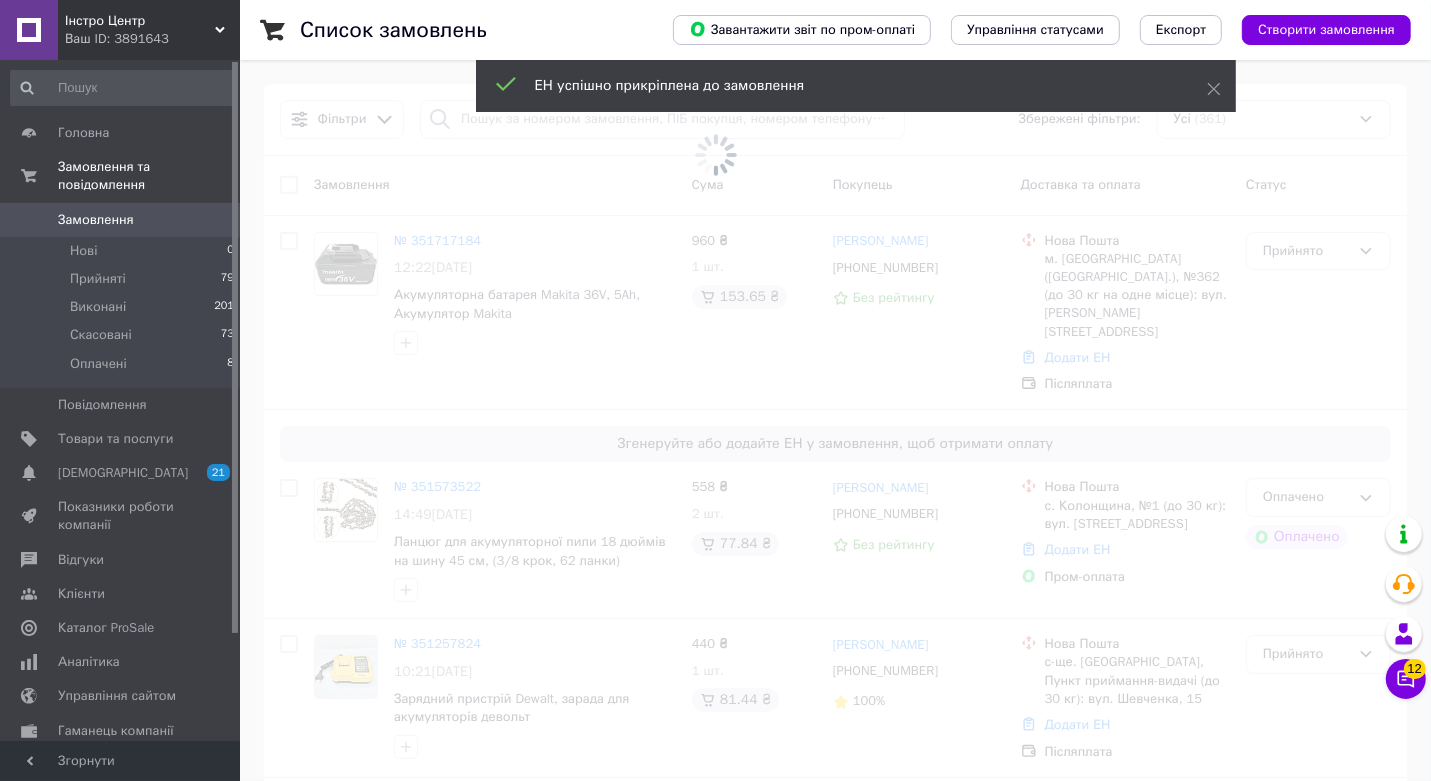 click on "Інстро Центр" at bounding box center (140, 21) 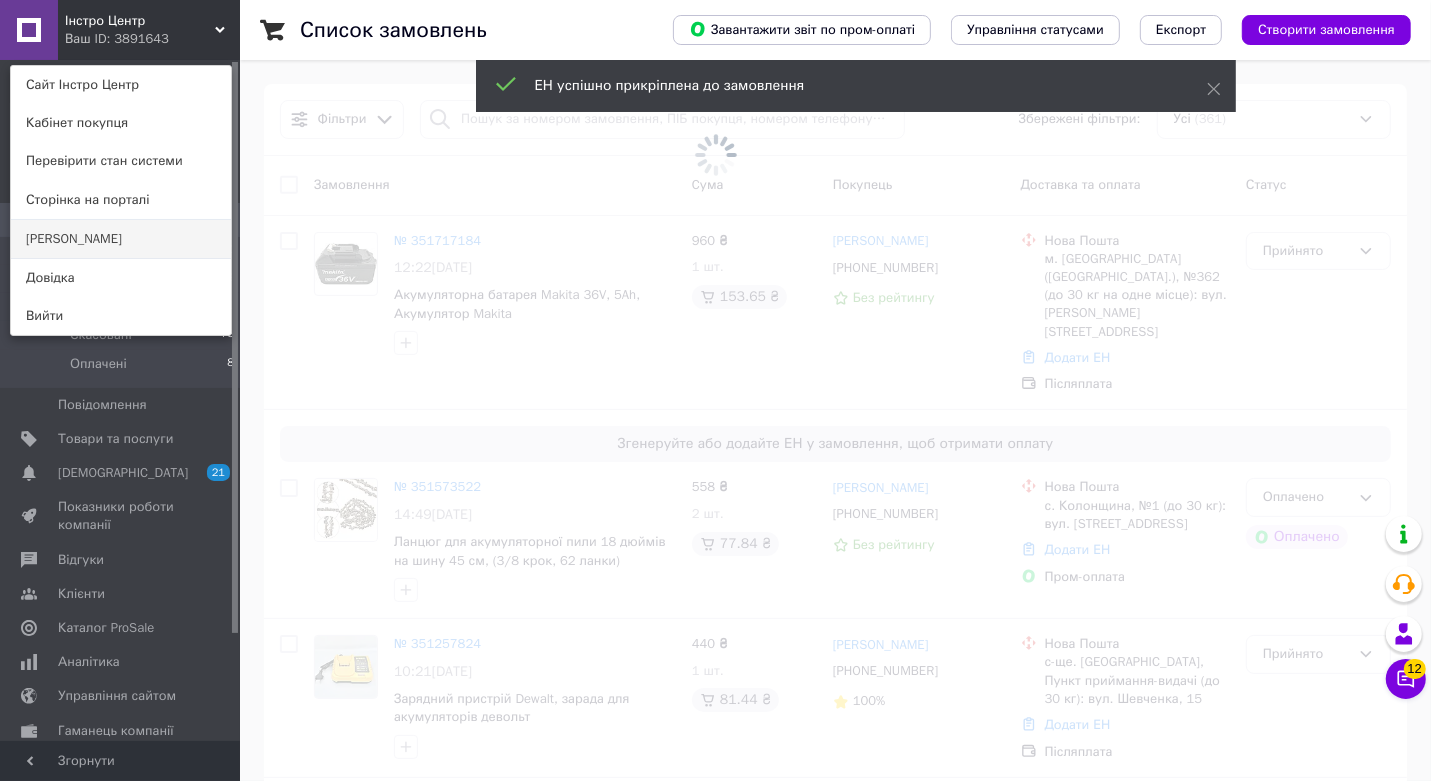 click on "[PERSON_NAME]" at bounding box center [121, 239] 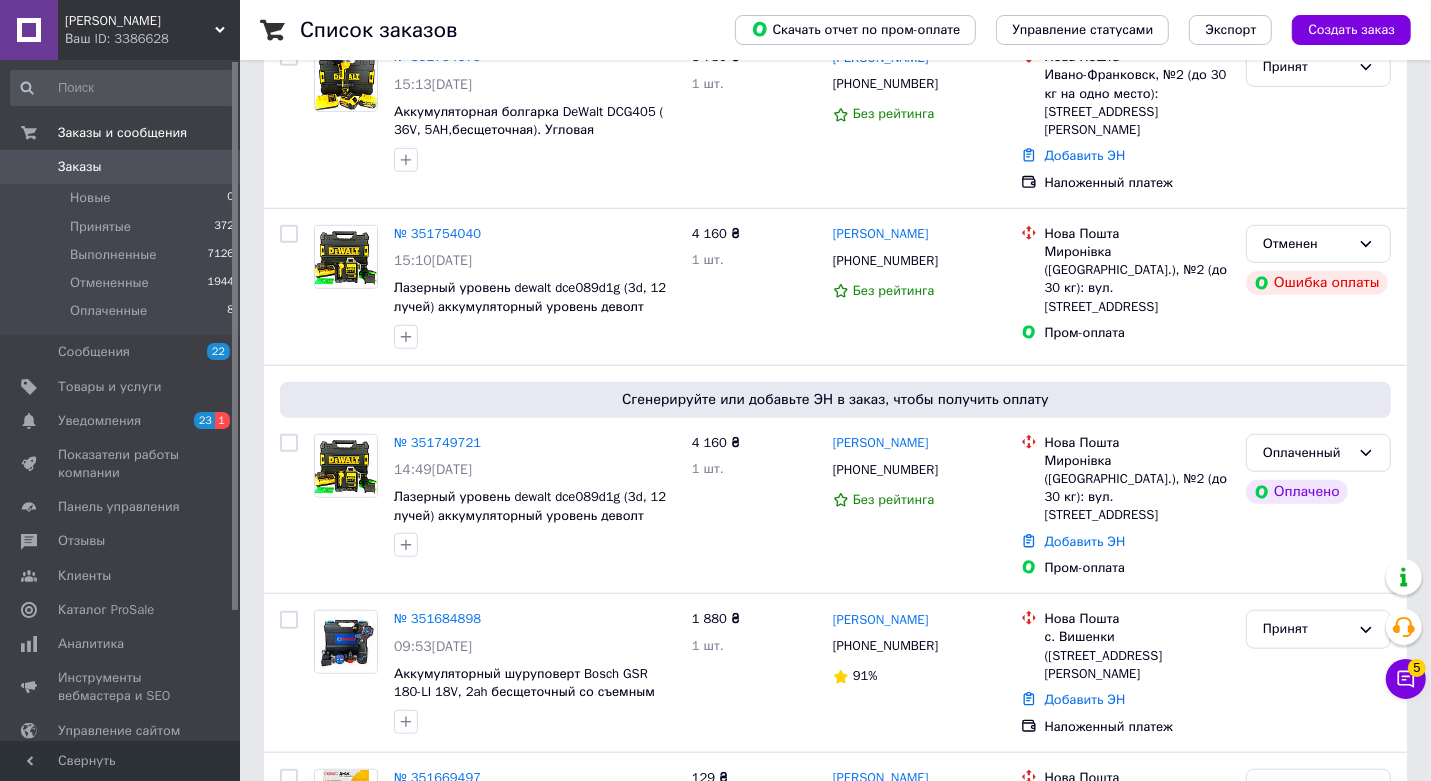 scroll, scrollTop: 1166, scrollLeft: 0, axis: vertical 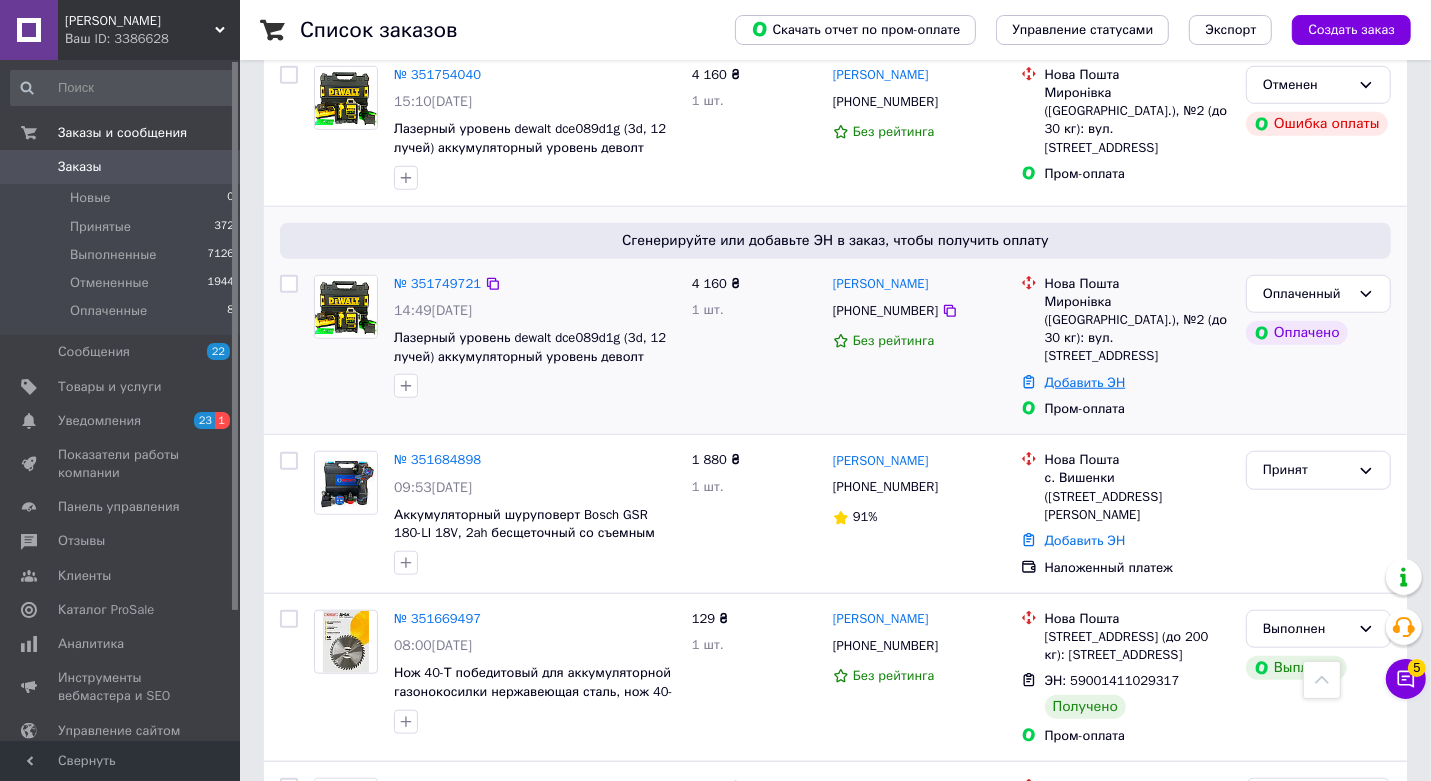 click on "Добавить ЭН" at bounding box center [1085, 382] 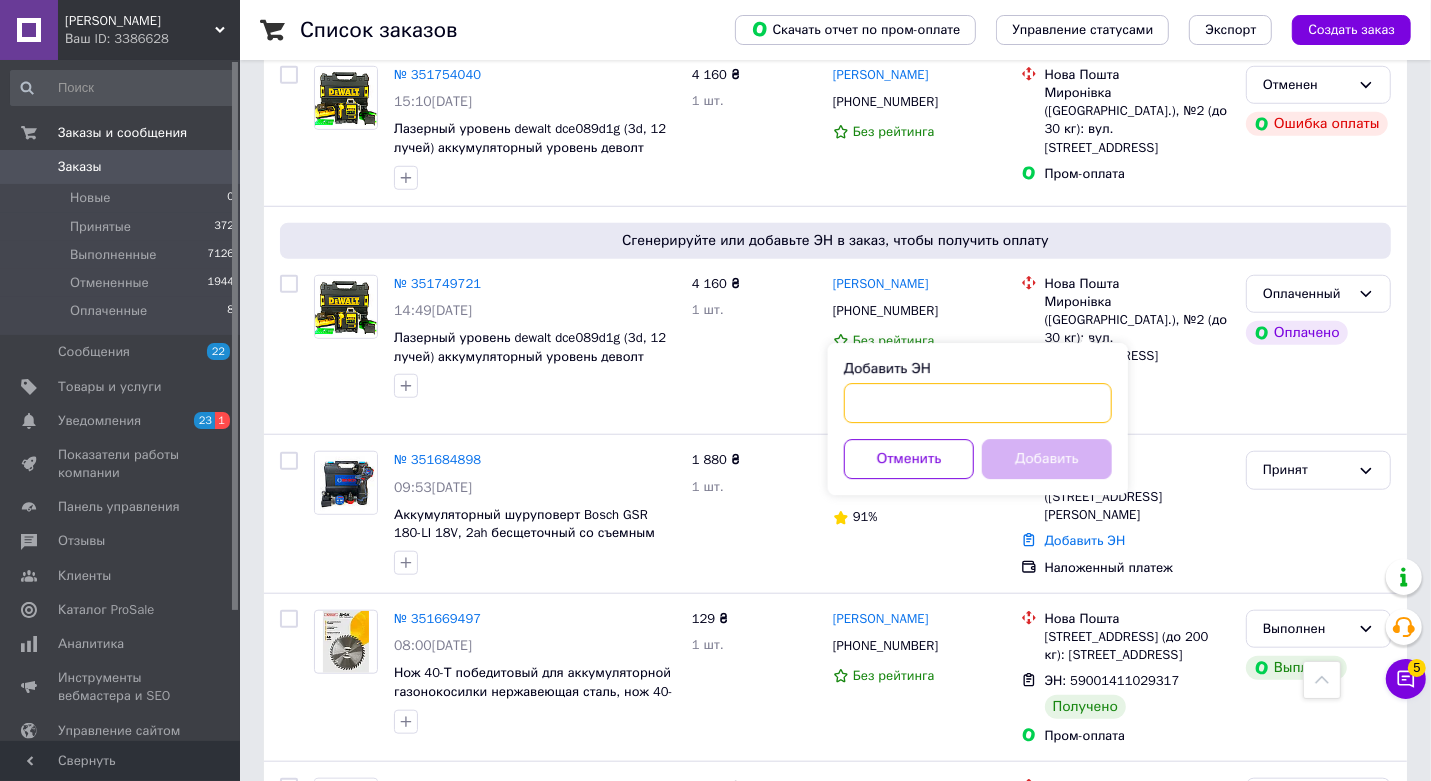 click on "Добавить ЭН" at bounding box center [978, 403] 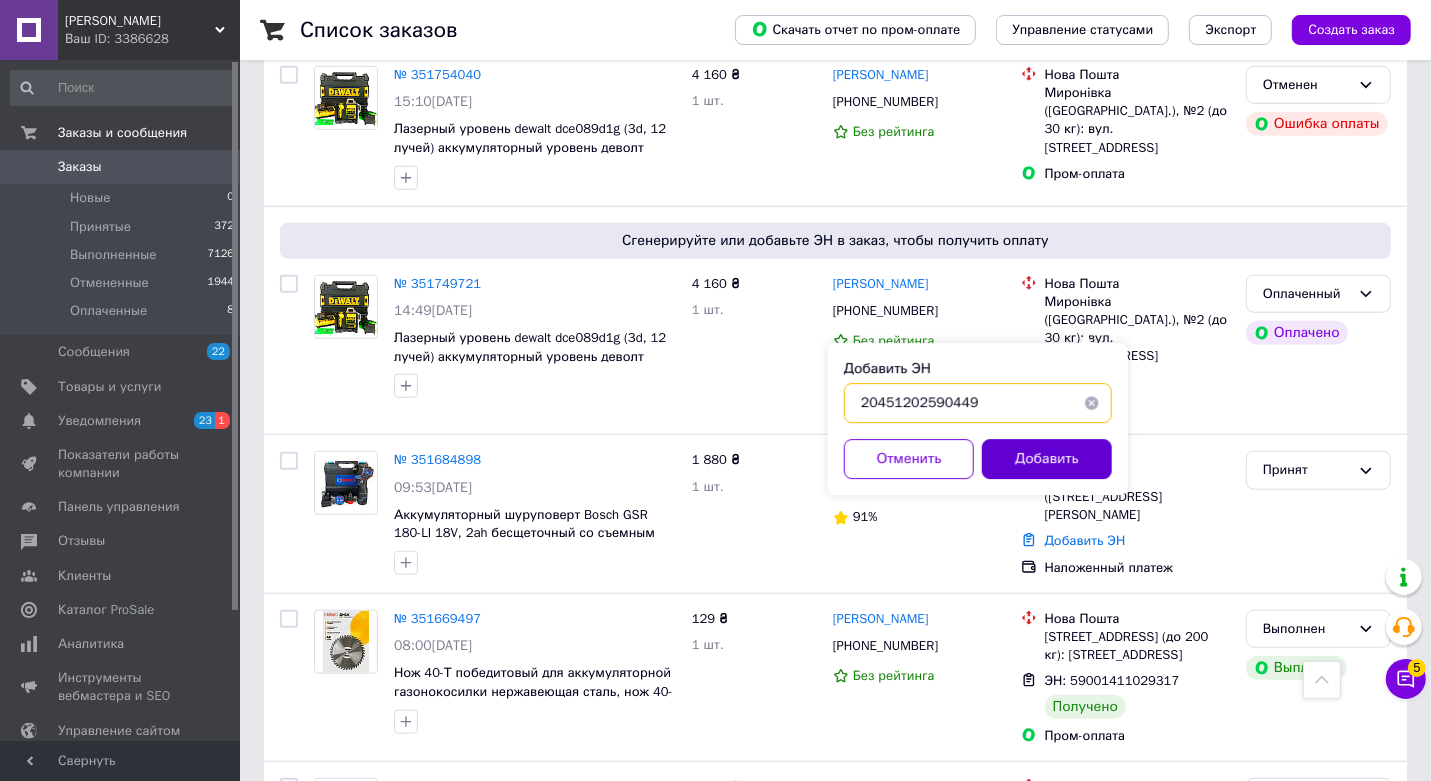 type on "20451202590449" 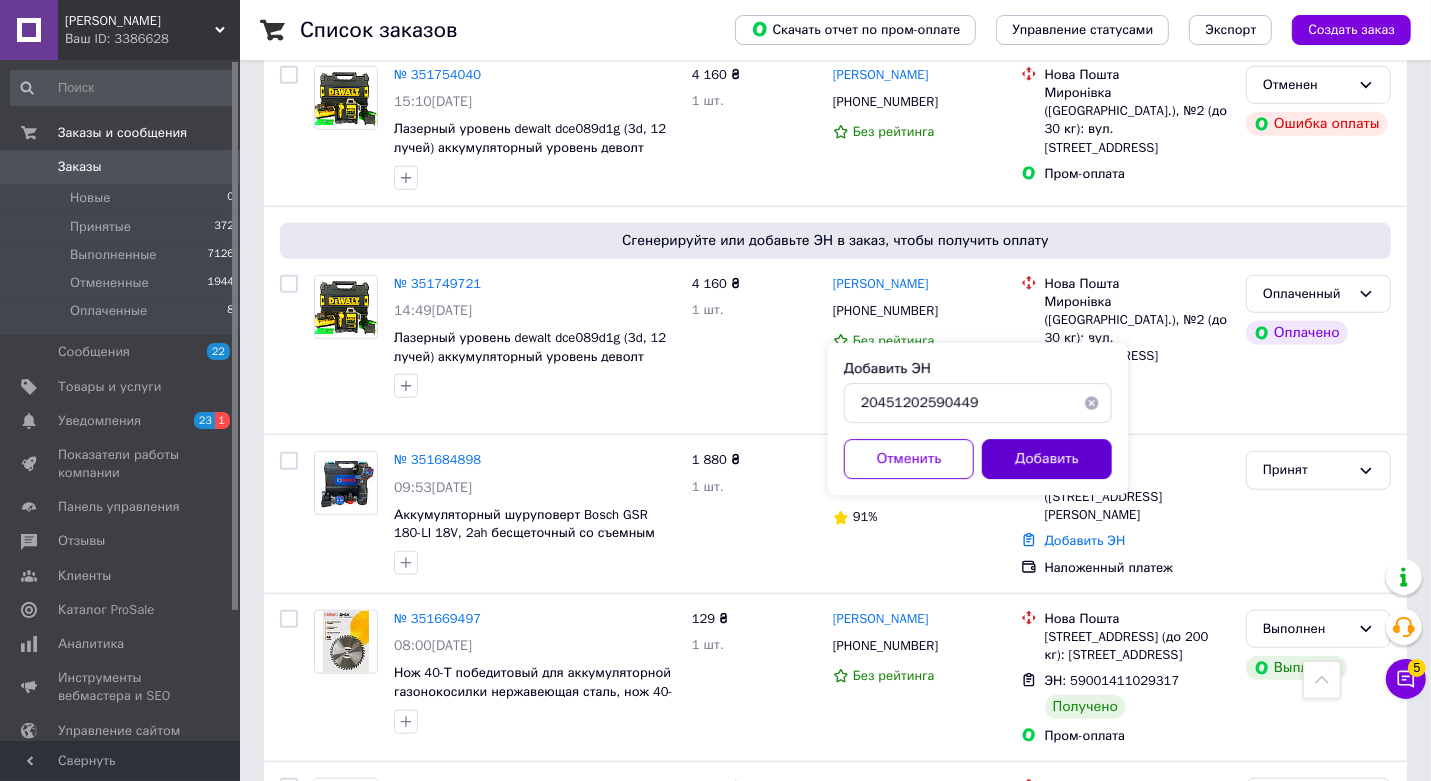 click on "Добавить" at bounding box center [1047, 459] 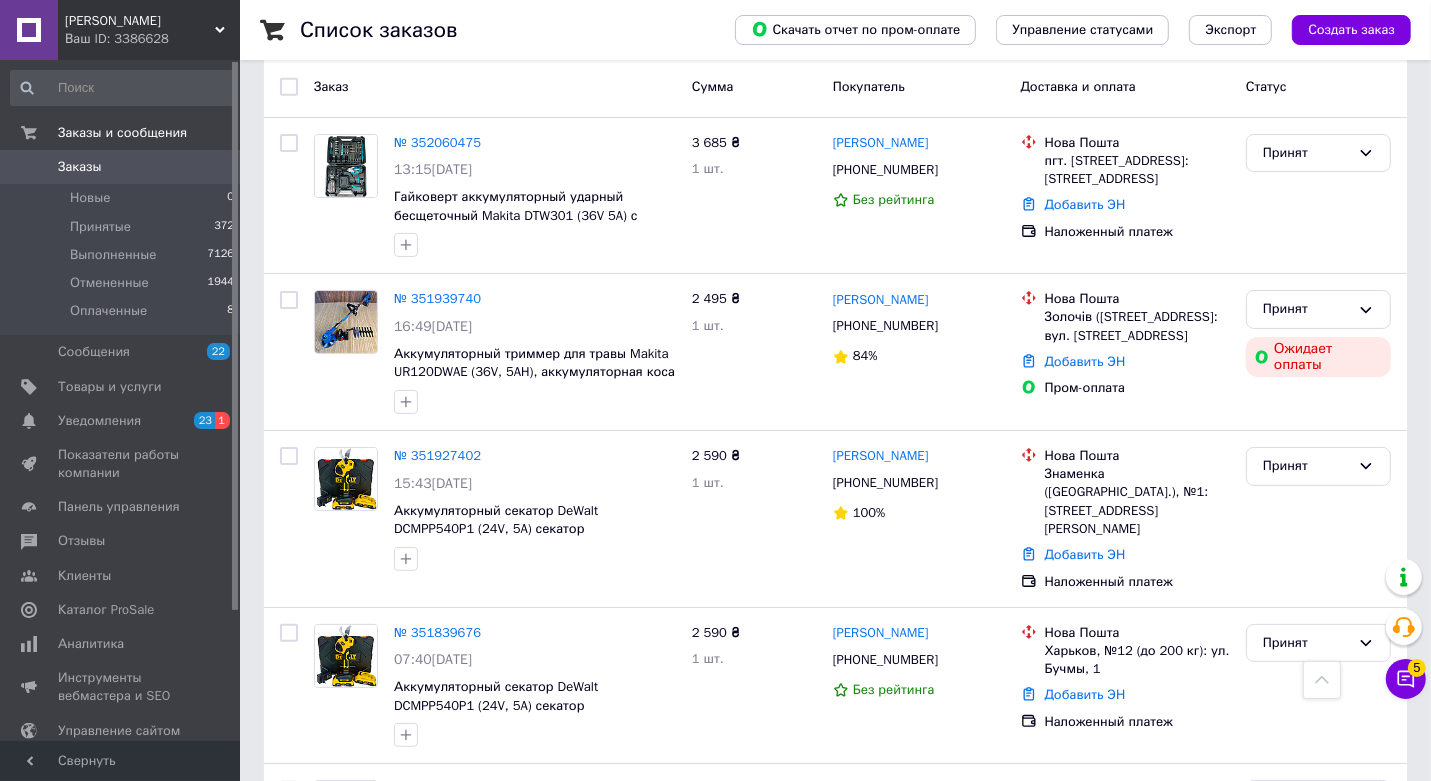 scroll, scrollTop: 0, scrollLeft: 0, axis: both 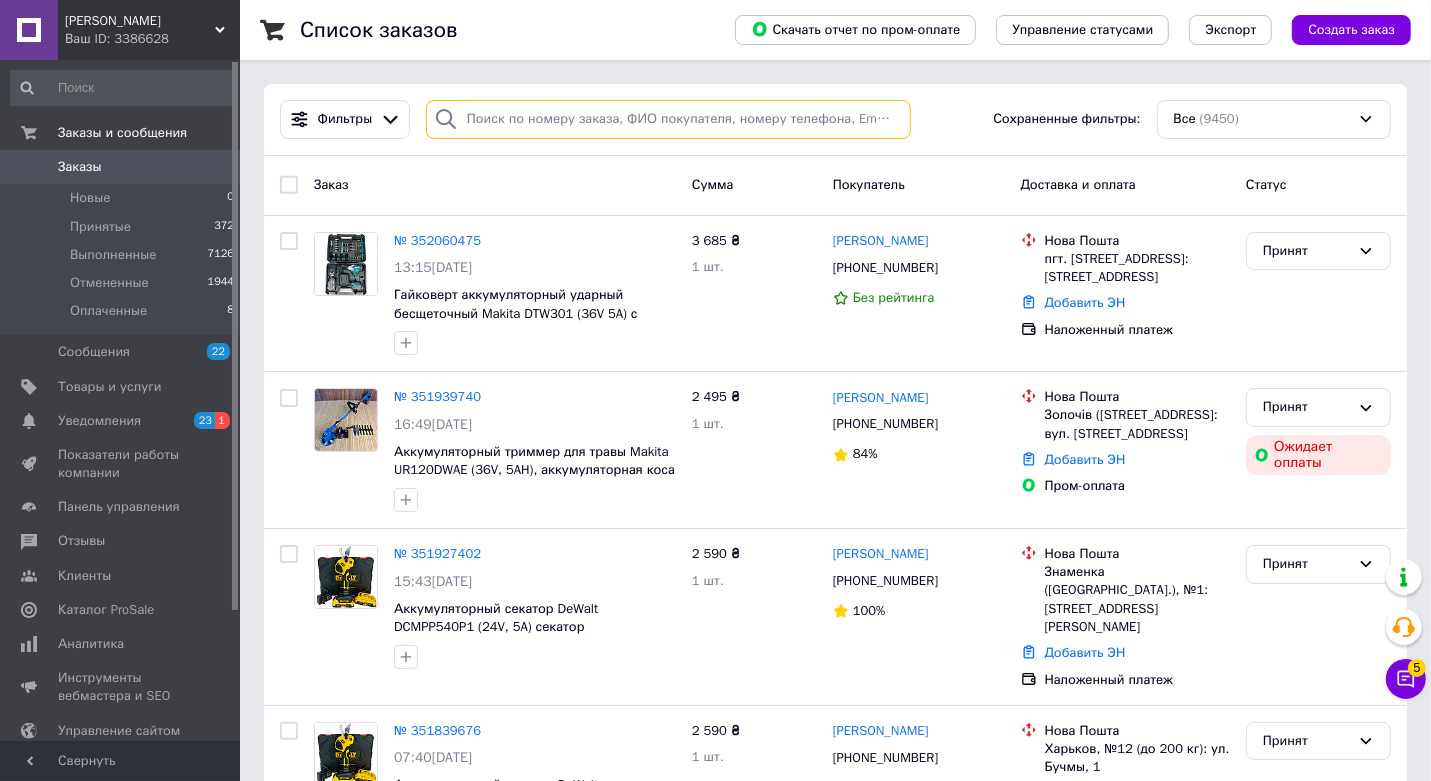 click at bounding box center [668, 119] 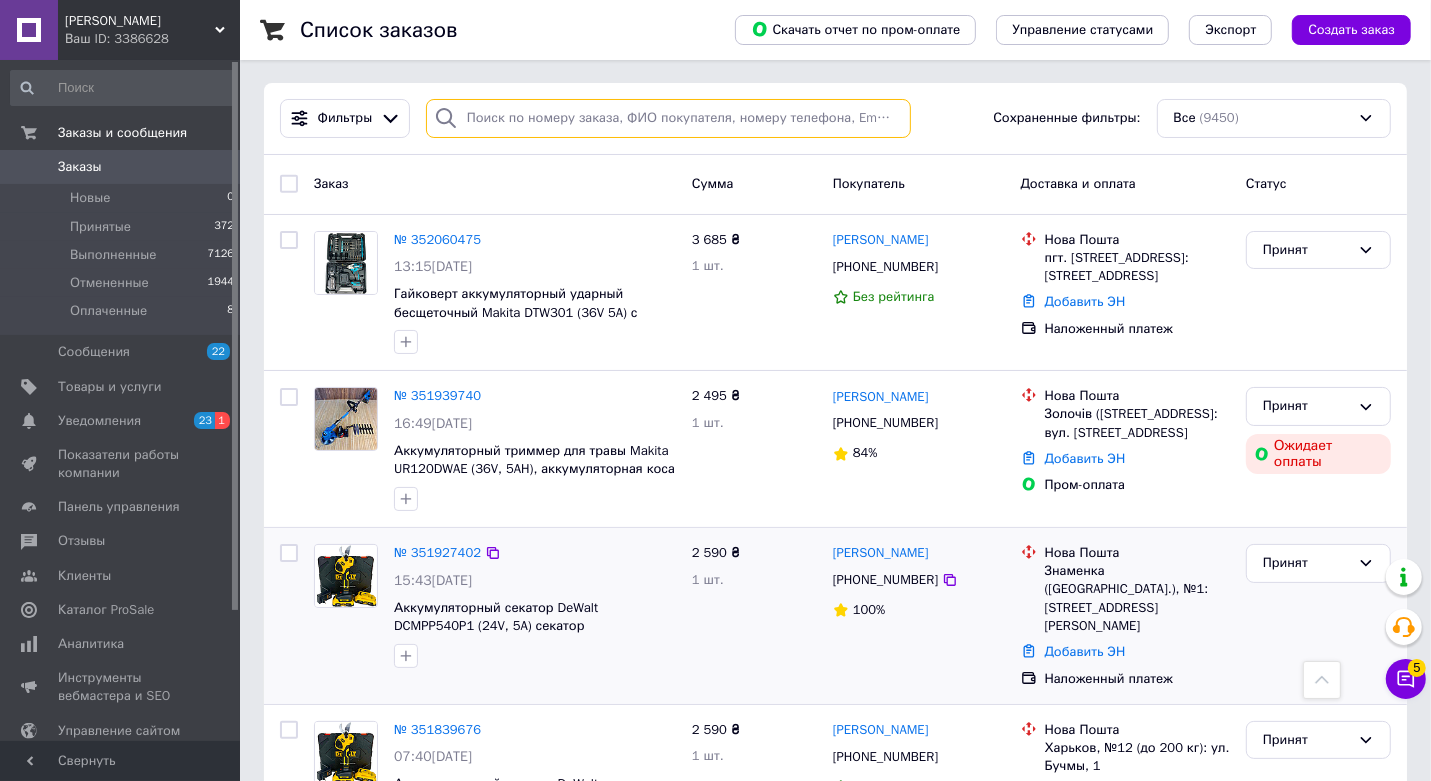 scroll, scrollTop: 0, scrollLeft: 0, axis: both 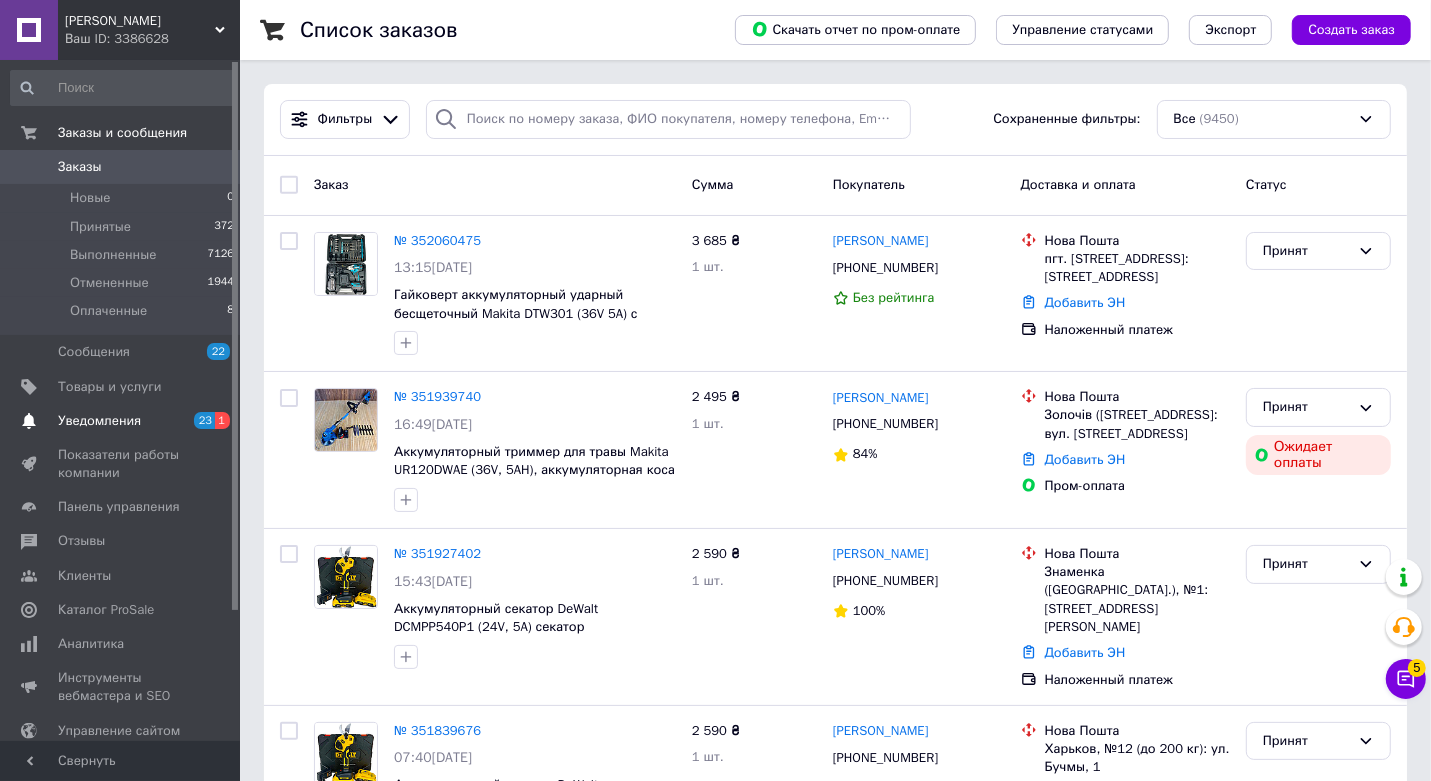 click on "23" at bounding box center [204, 420] 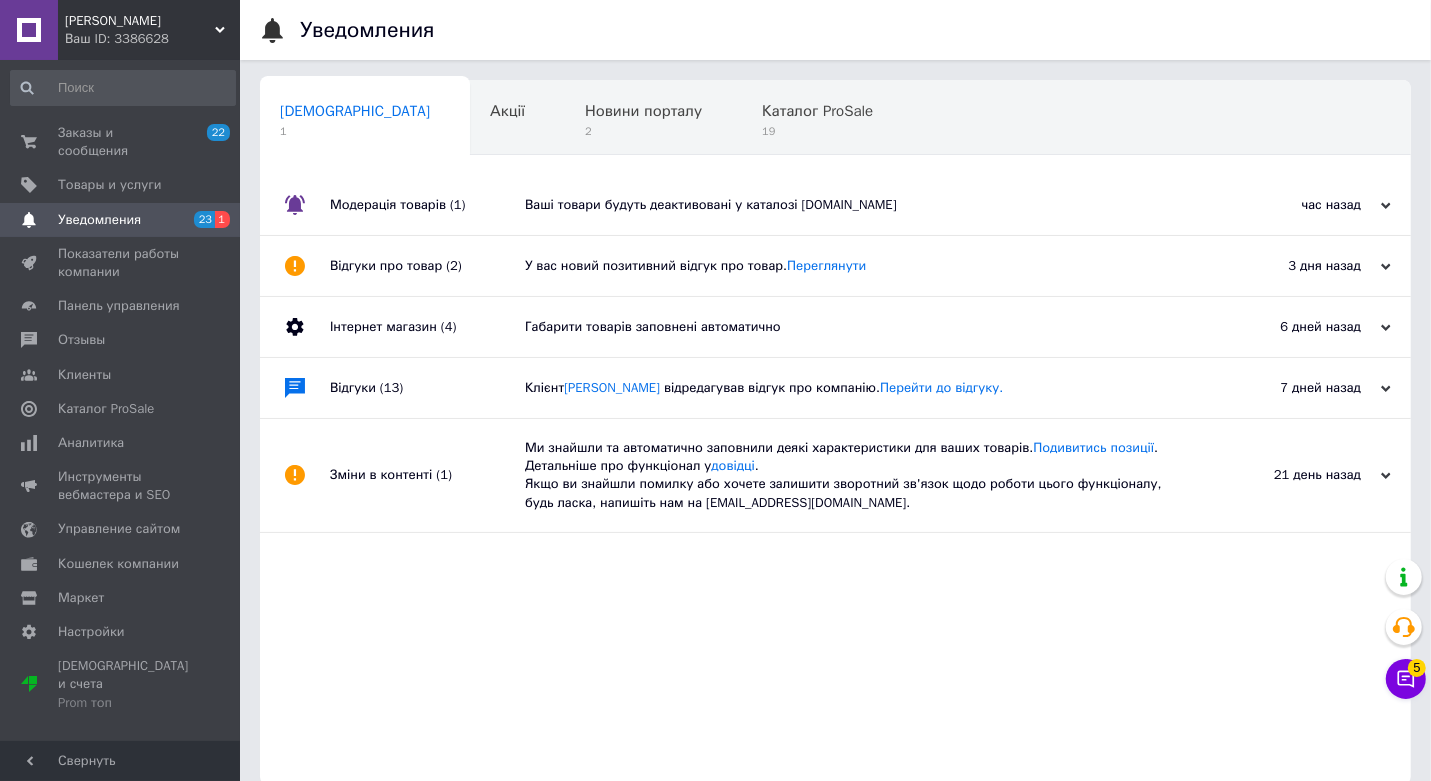 click on "Ваші товари будуть деактивовані у каталозі Prom.ua" at bounding box center (858, 205) 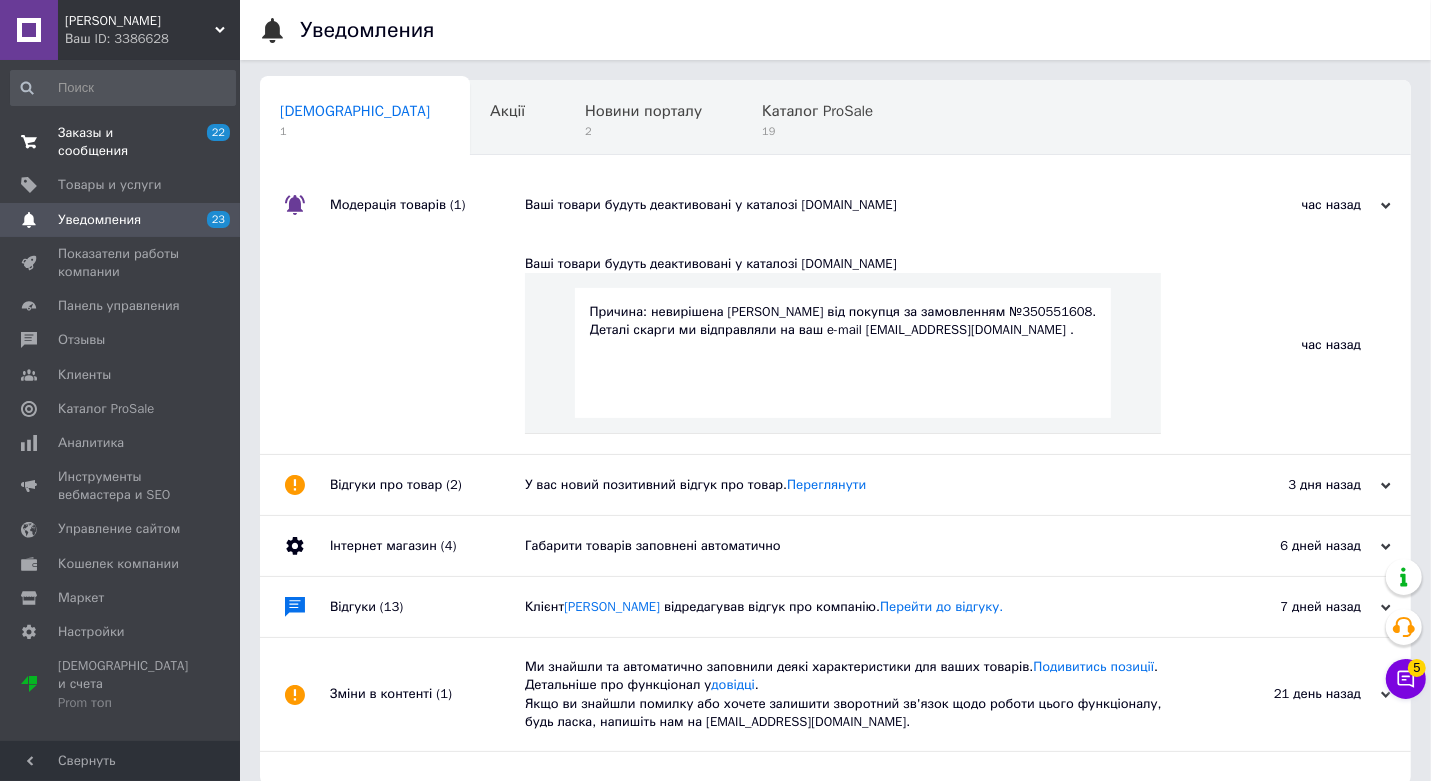 click on "Заказы и сообщения 22 0" at bounding box center (123, 142) 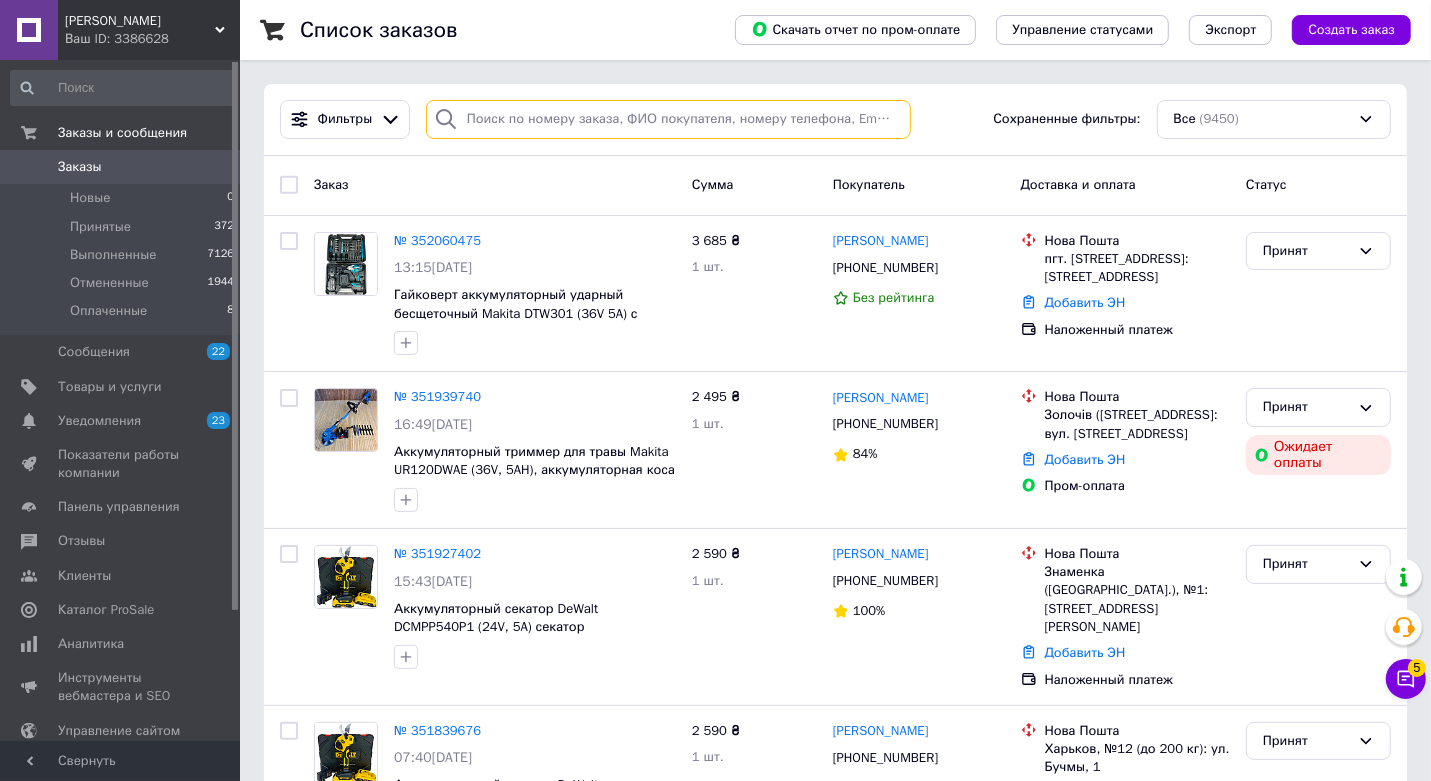 click at bounding box center [668, 119] 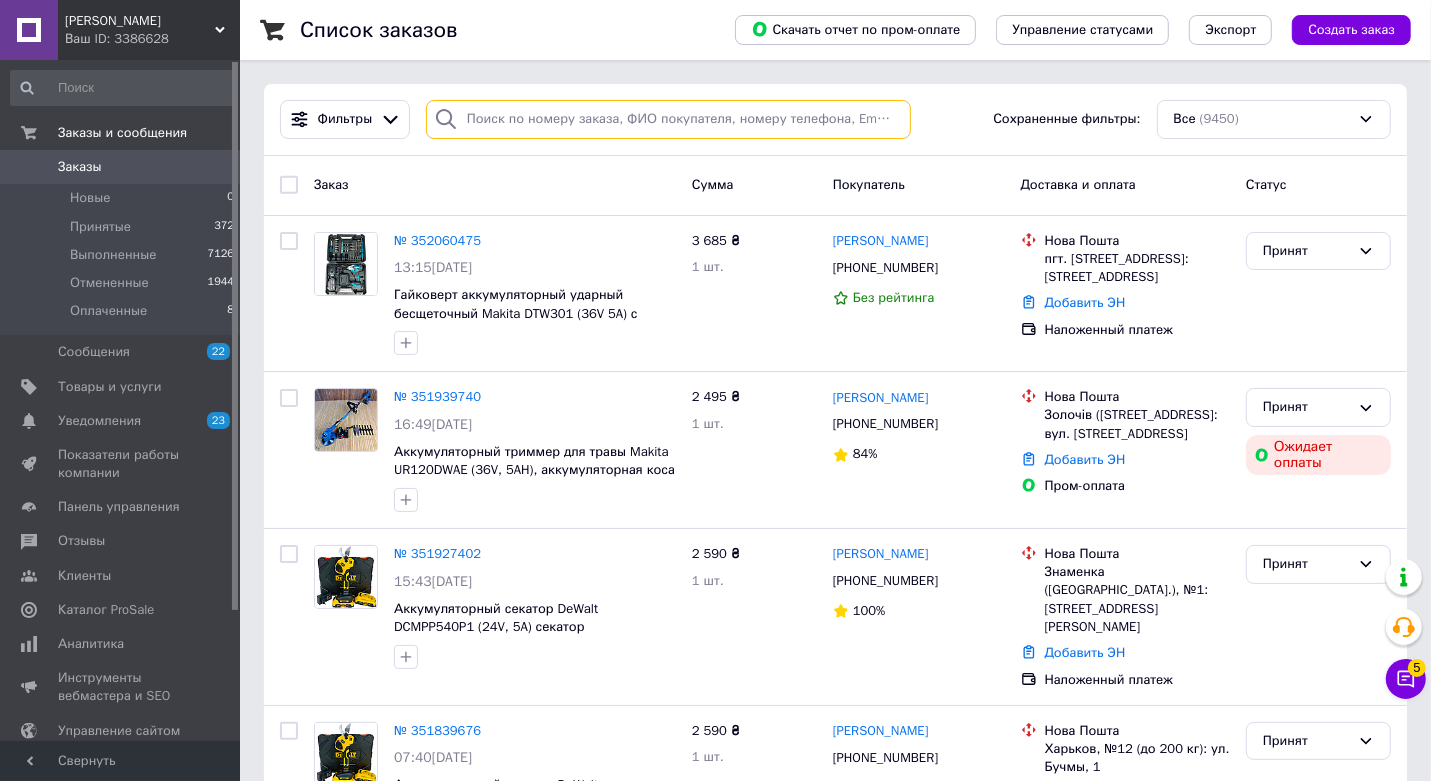 click at bounding box center (668, 119) 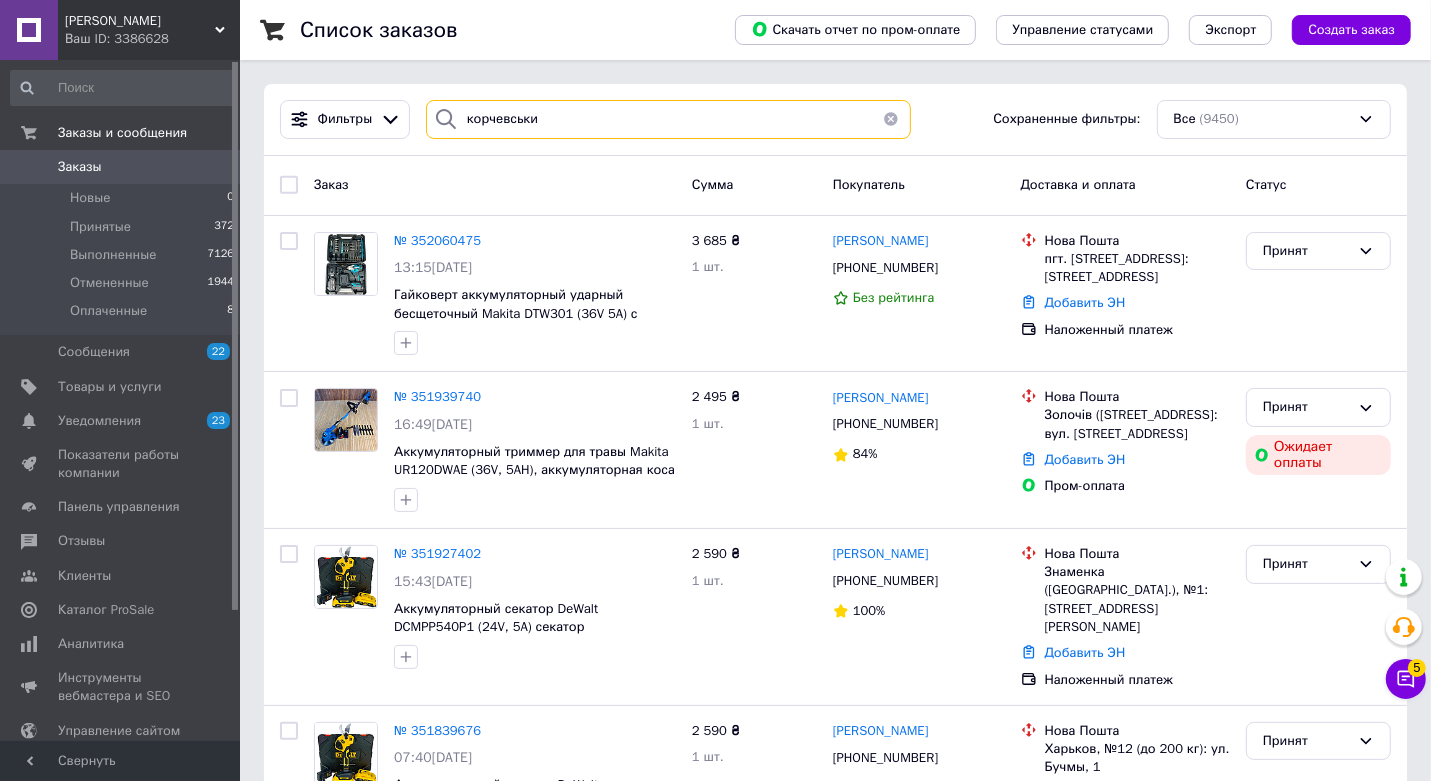 type on "корчевський" 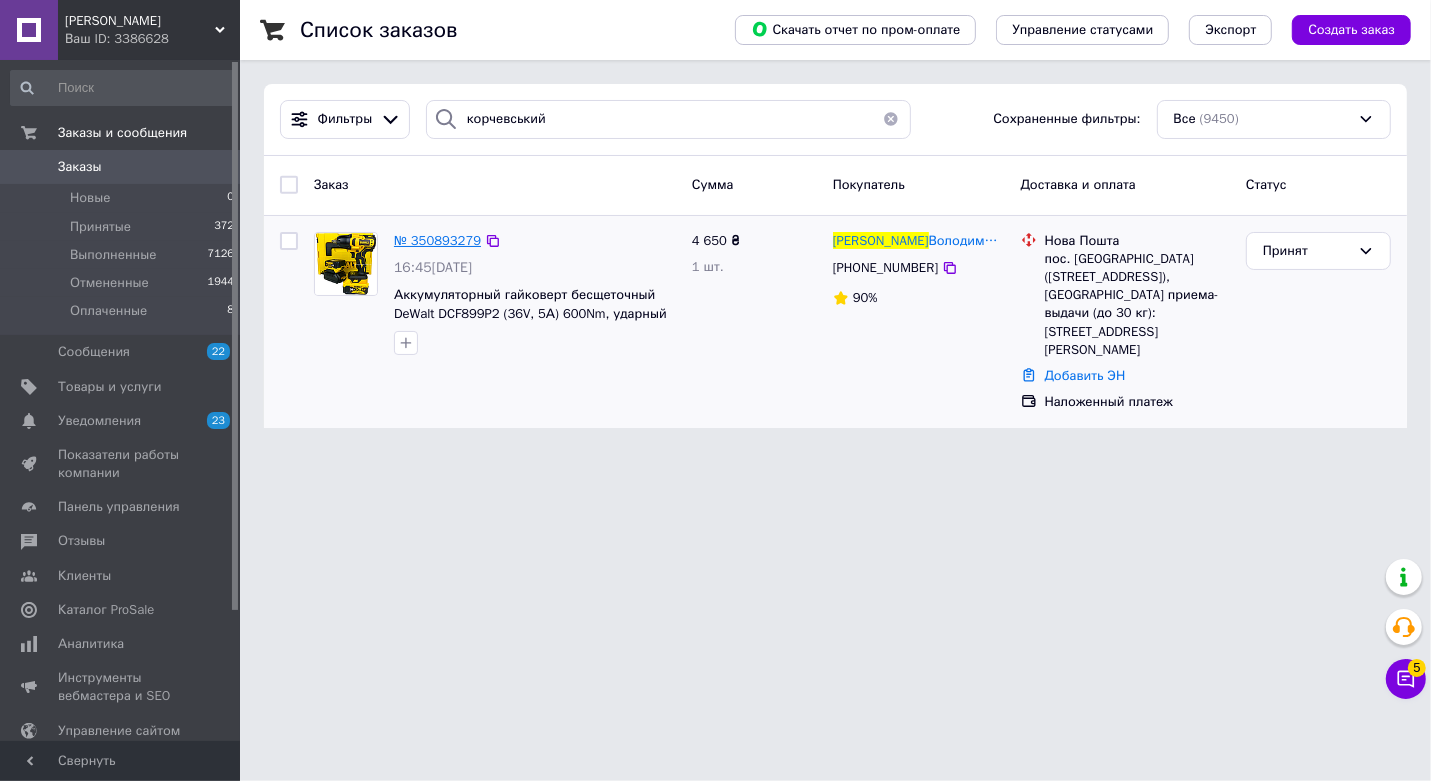 click on "№ 350893279" at bounding box center [437, 240] 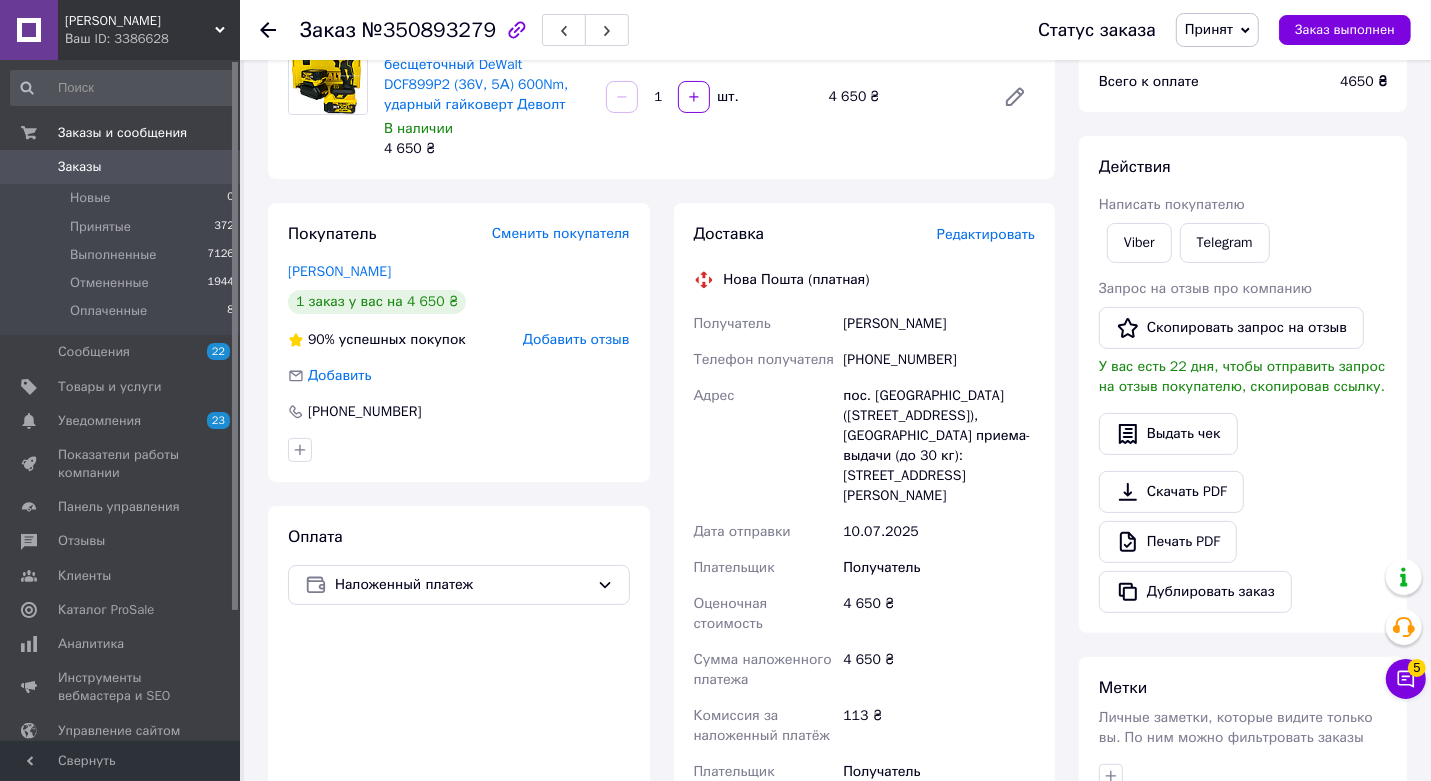 scroll, scrollTop: 0, scrollLeft: 0, axis: both 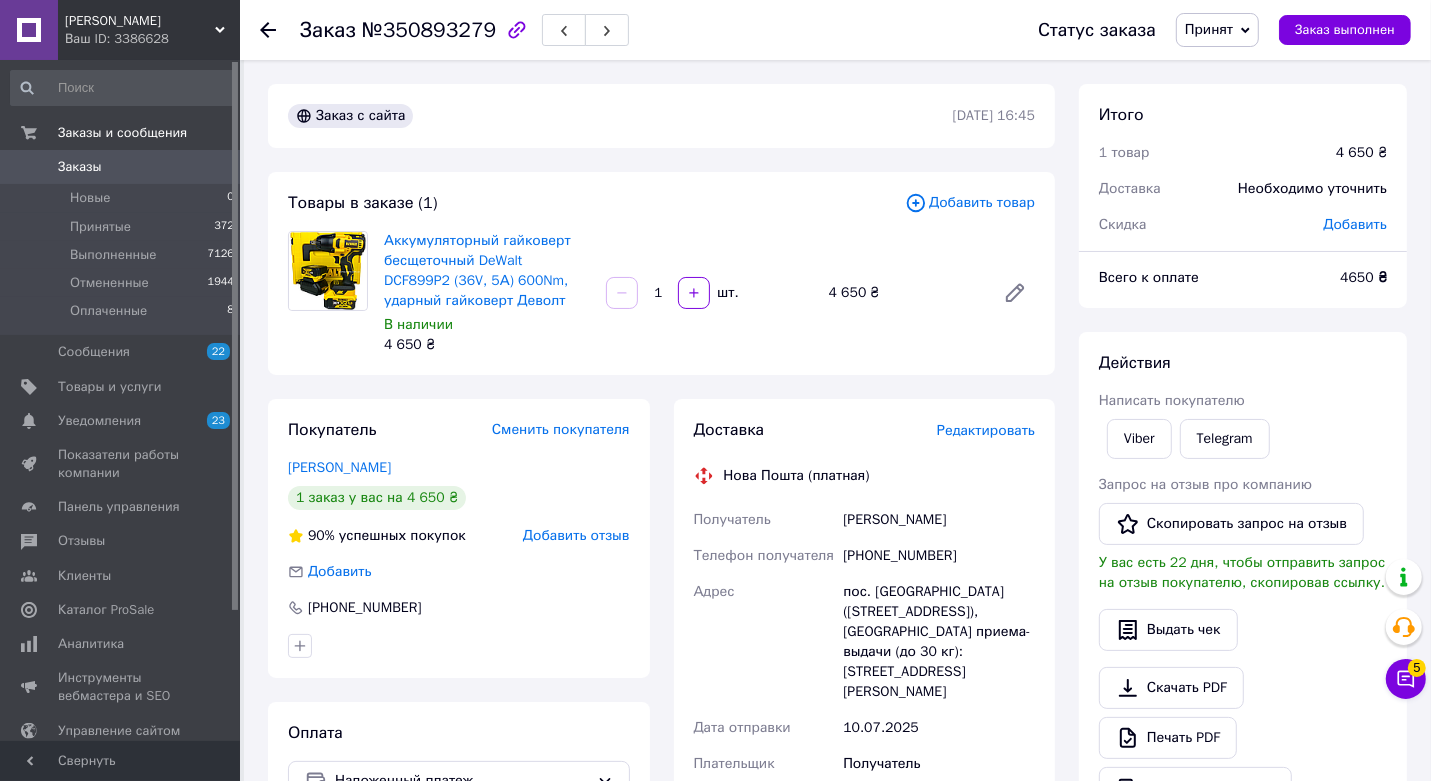 click on "Заказы" at bounding box center [121, 167] 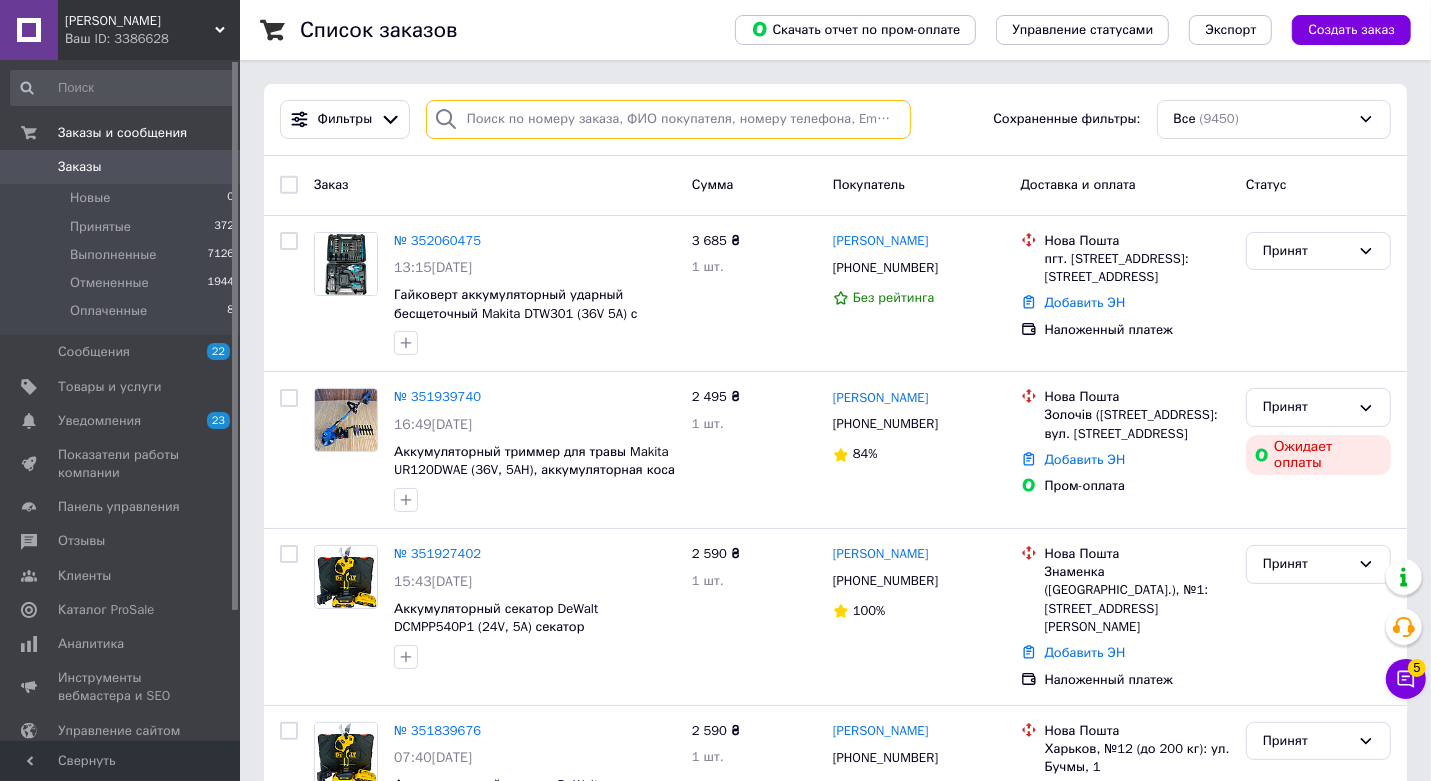 click at bounding box center [668, 119] 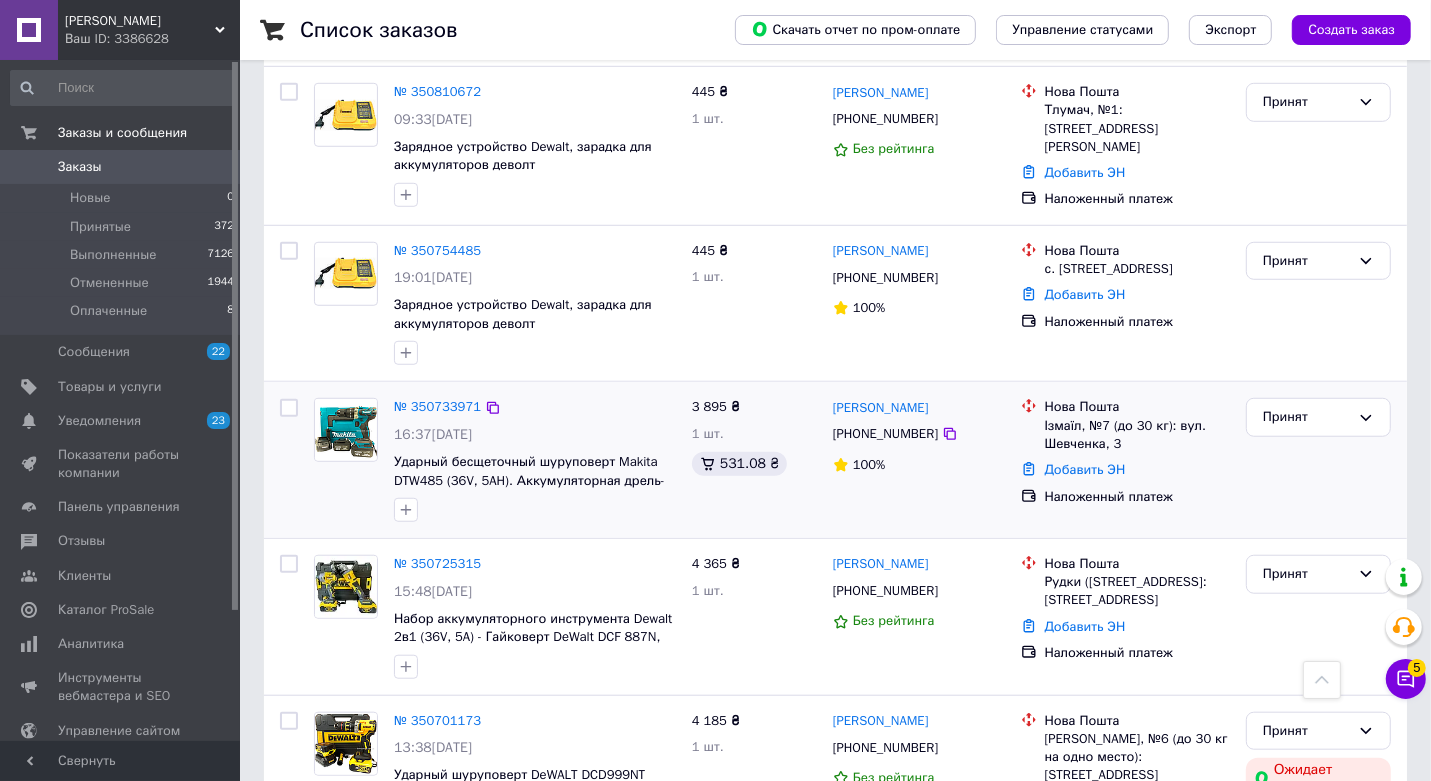 scroll, scrollTop: 7854, scrollLeft: 0, axis: vertical 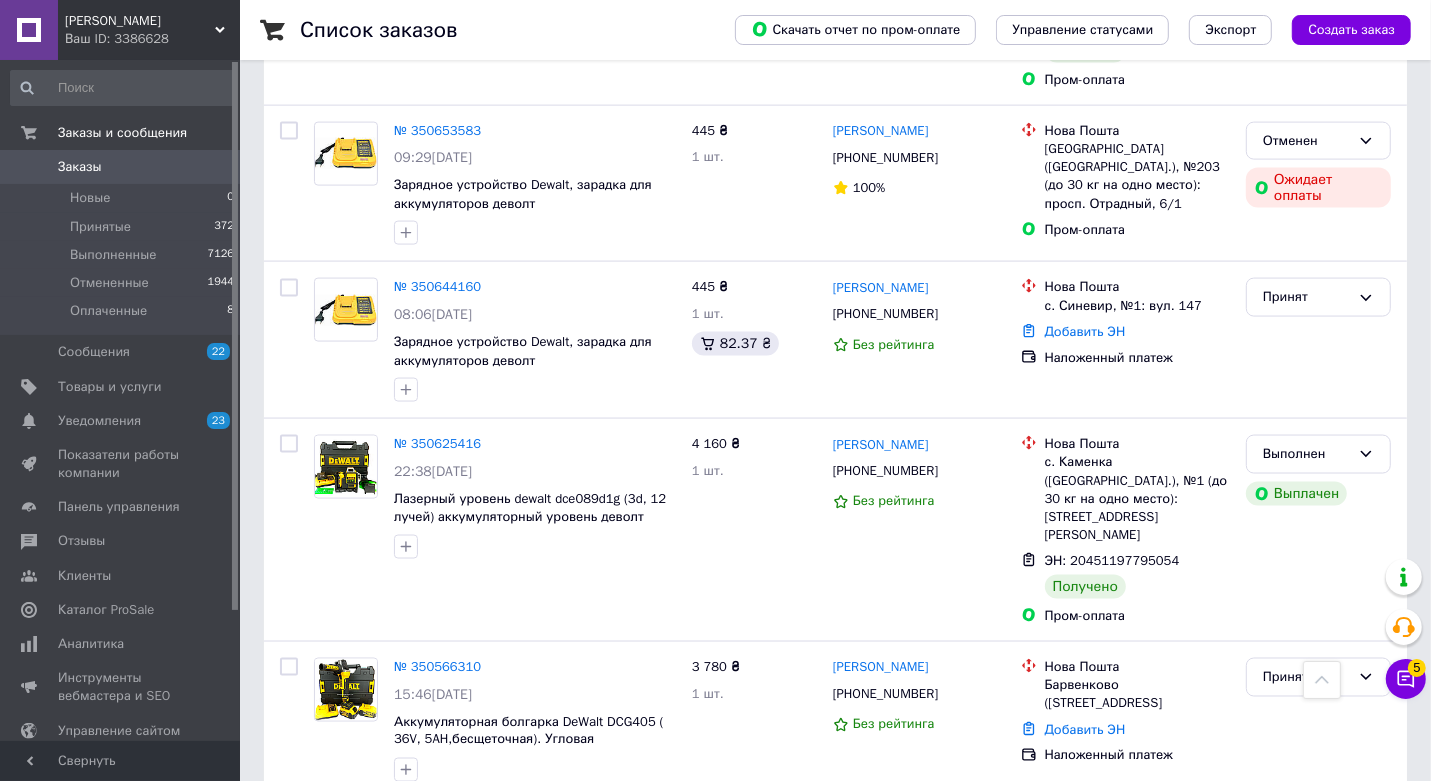 click on "2" at bounding box center (327, 843) 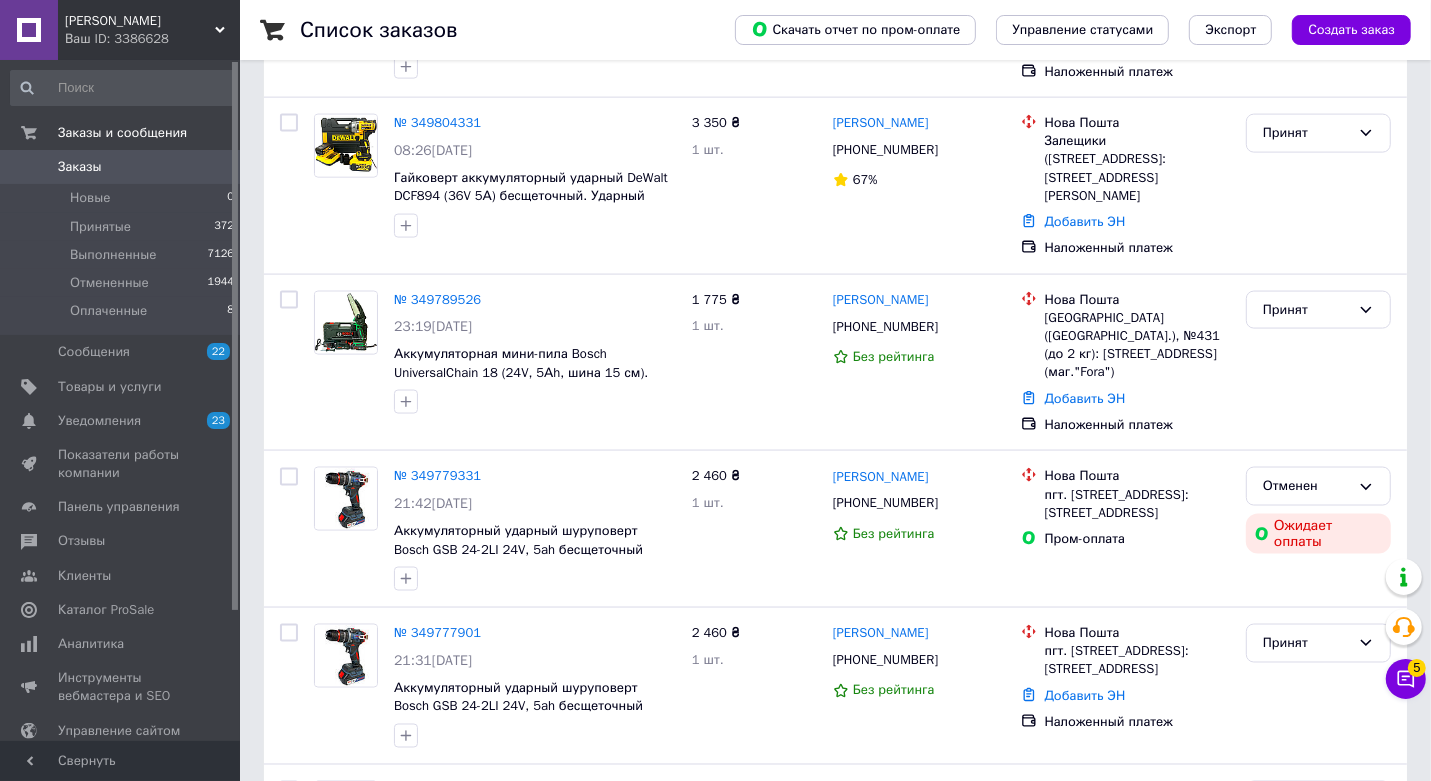 scroll, scrollTop: 0, scrollLeft: 0, axis: both 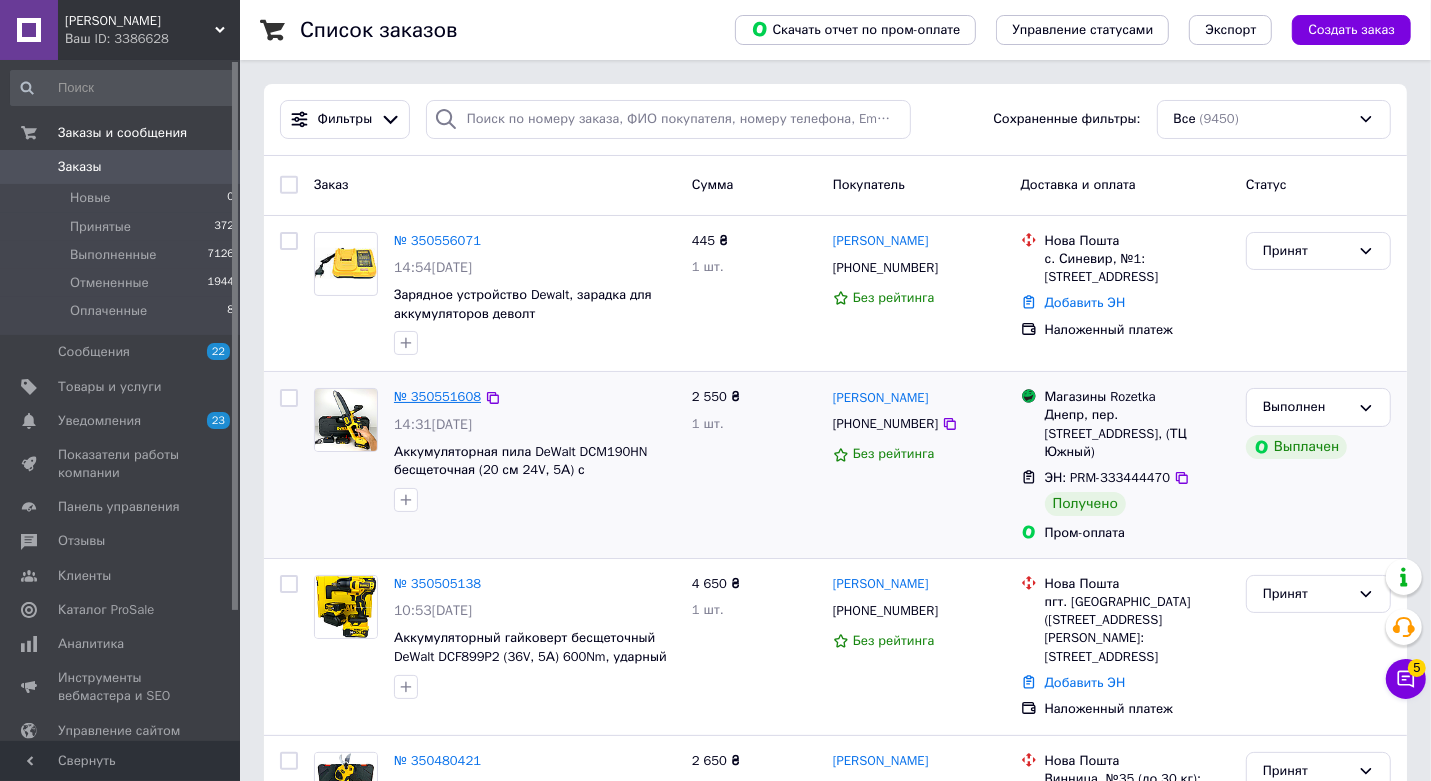 click on "№ 350551608" at bounding box center [437, 396] 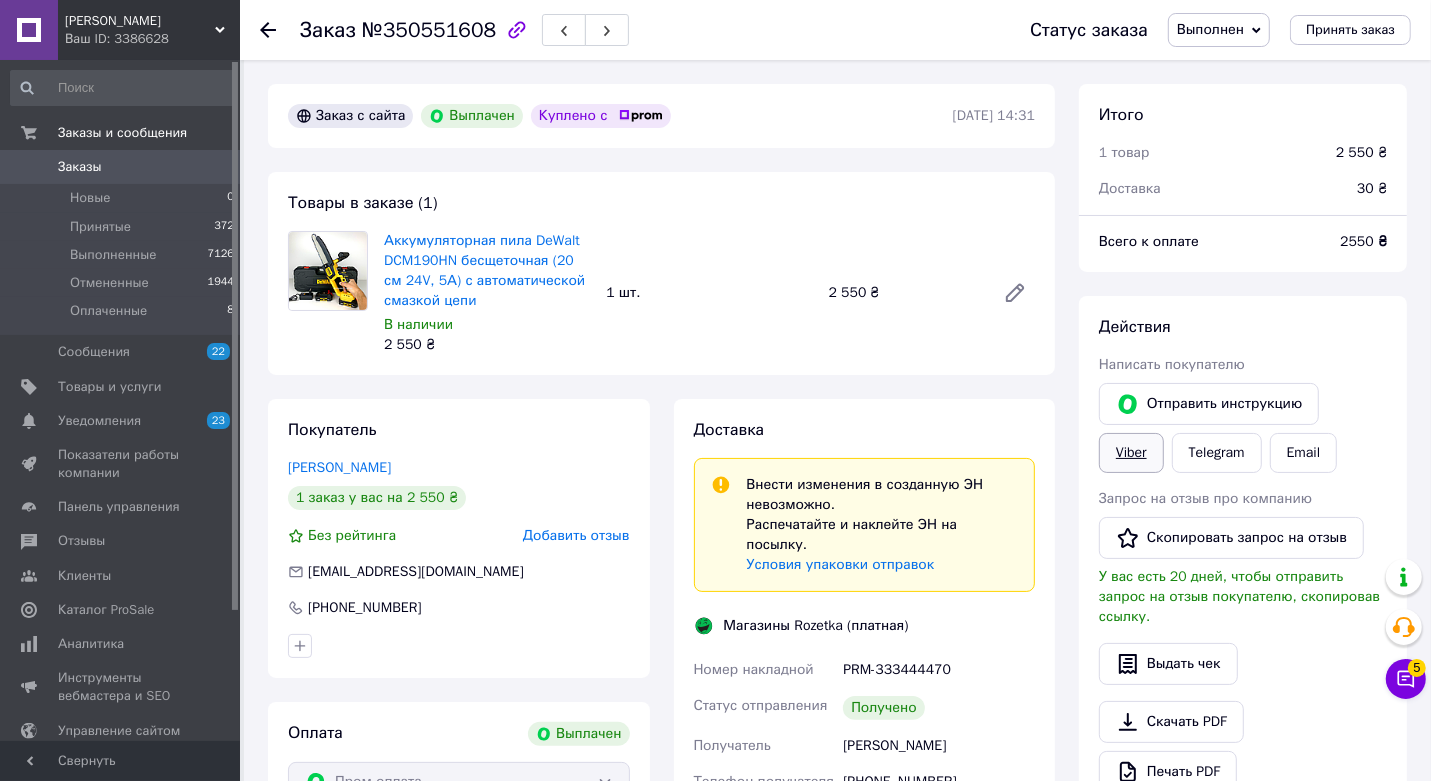 click on "Viber" at bounding box center (1131, 453) 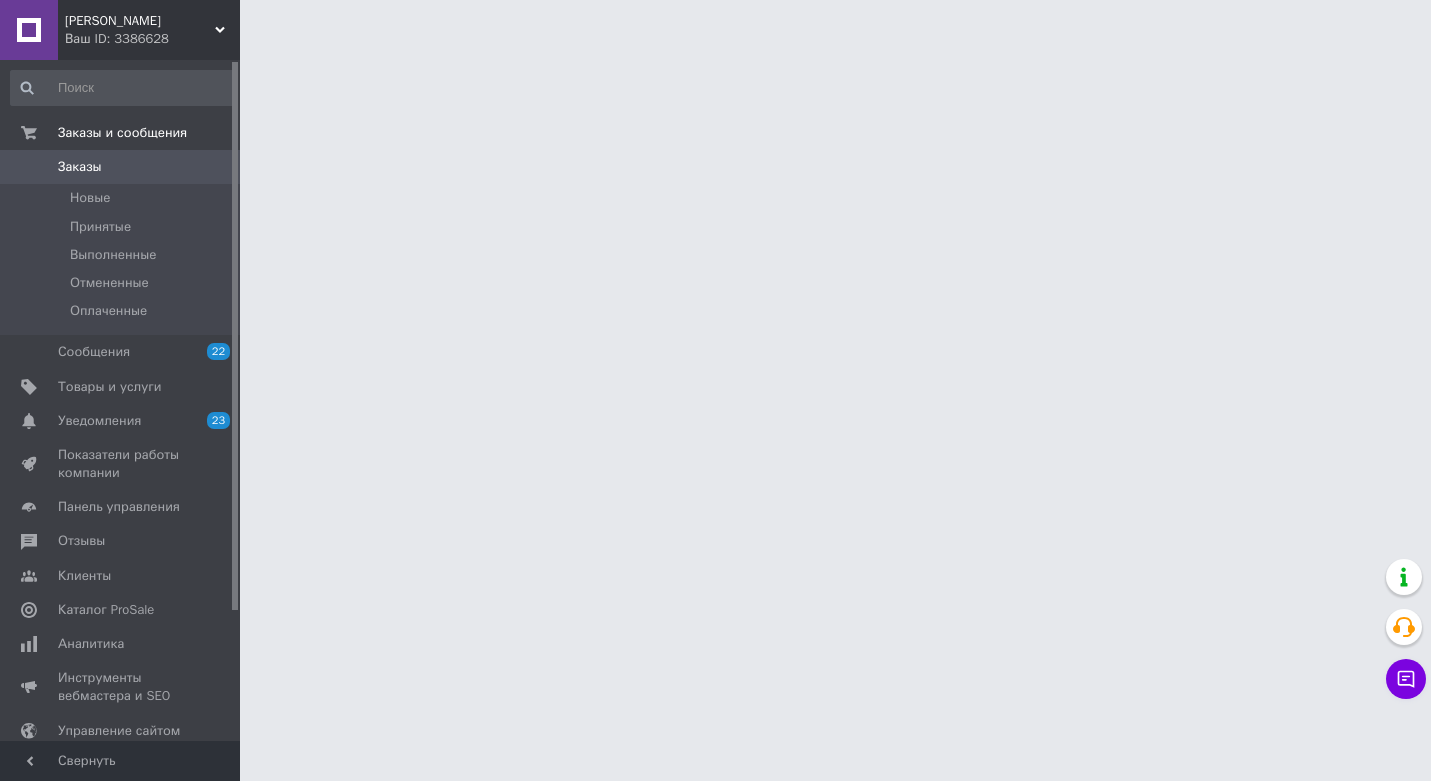 scroll, scrollTop: 0, scrollLeft: 0, axis: both 